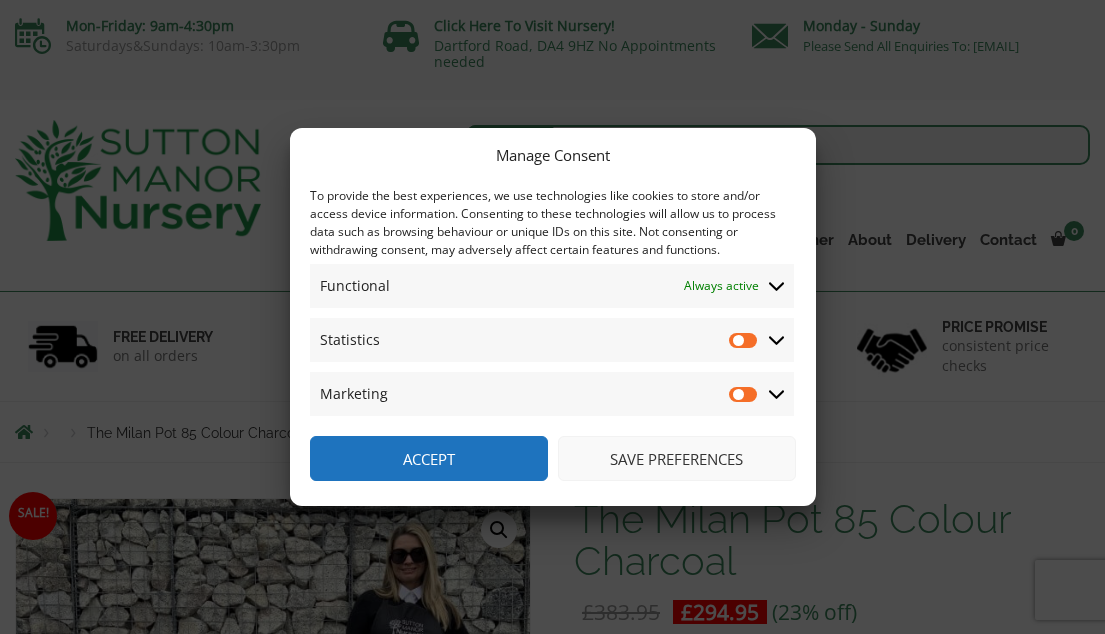 scroll, scrollTop: 61, scrollLeft: 0, axis: vertical 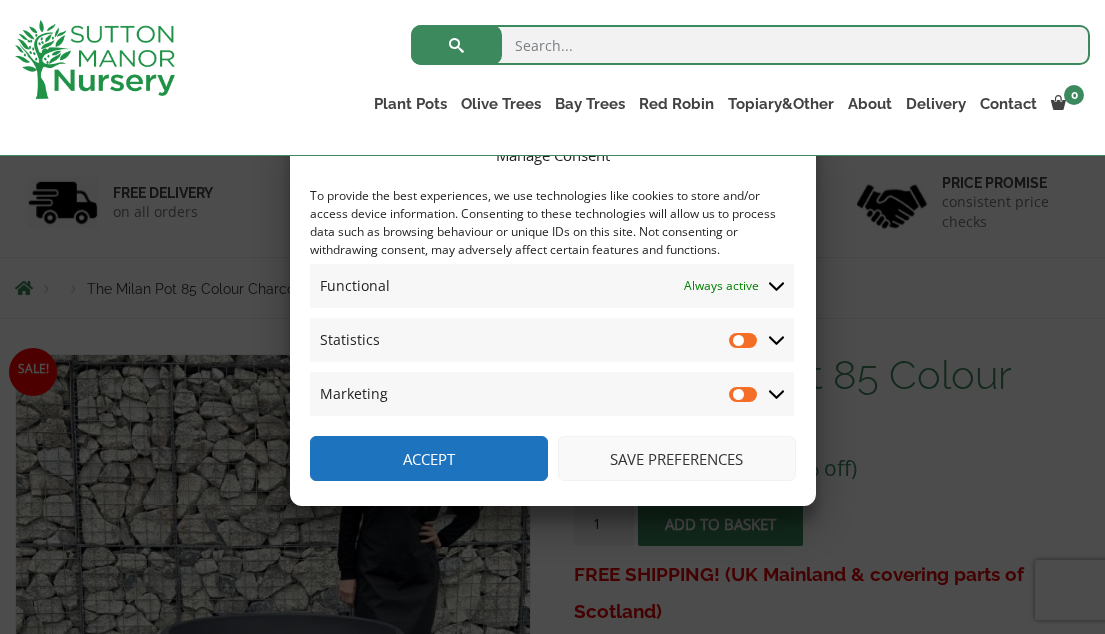 click on "Save preferences" at bounding box center [677, 458] 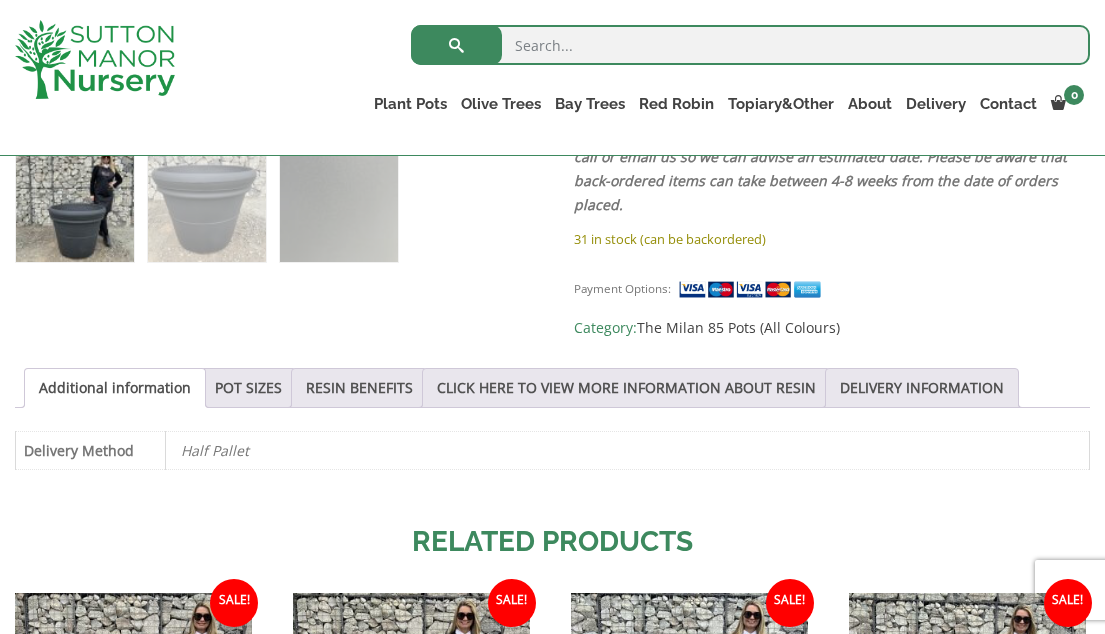 scroll, scrollTop: 870, scrollLeft: 0, axis: vertical 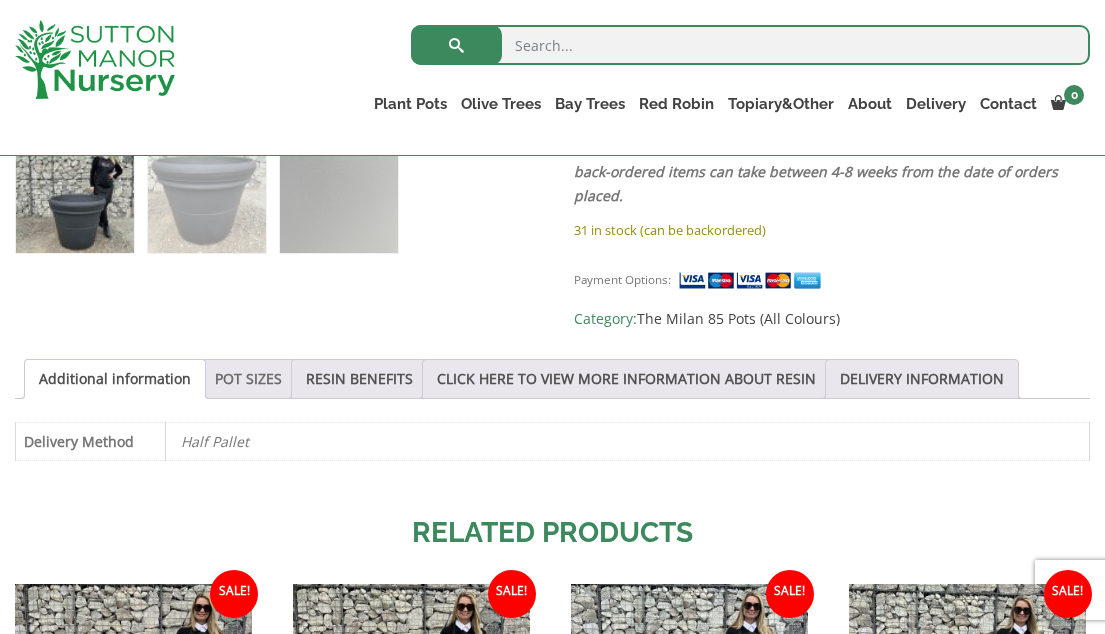 click on "POT SIZES" at bounding box center [248, 379] 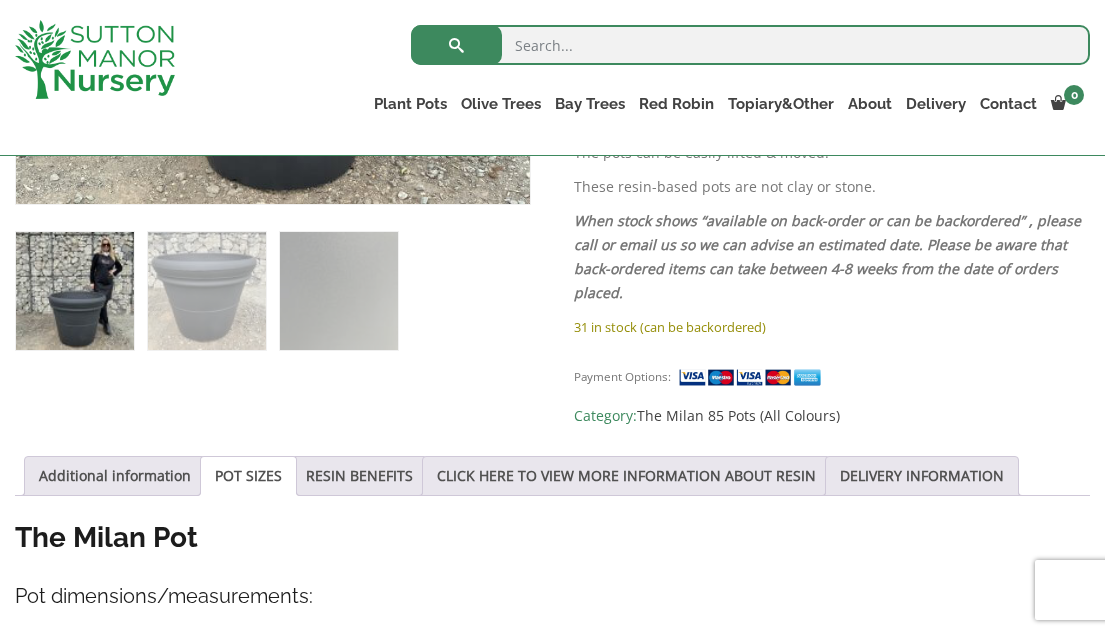 scroll, scrollTop: 787, scrollLeft: 0, axis: vertical 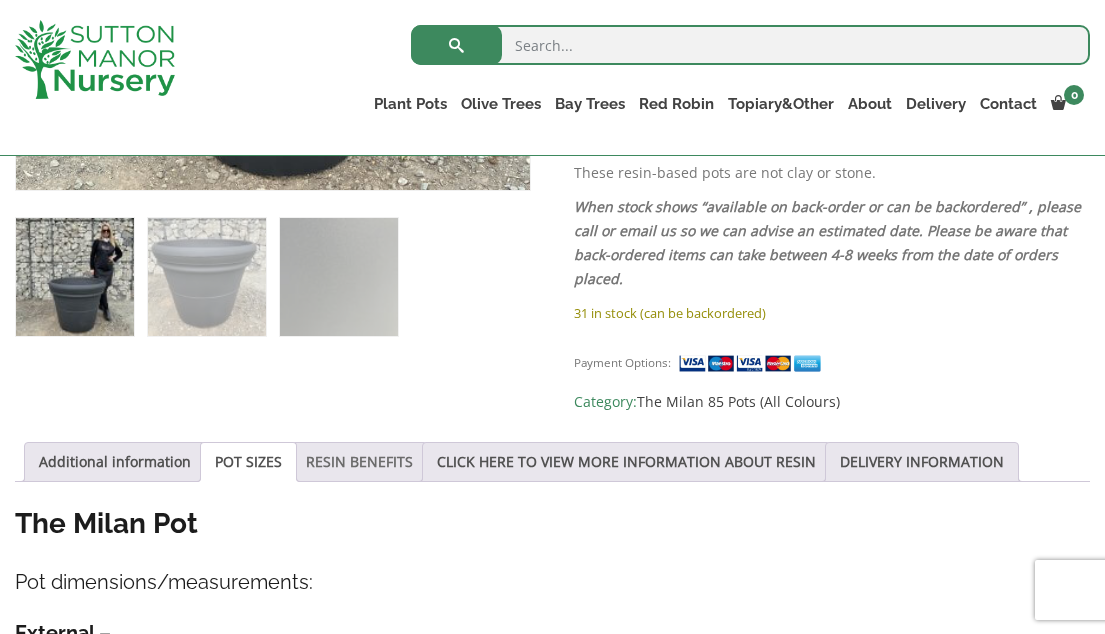 click on "RESIN BENEFITS" at bounding box center [359, 462] 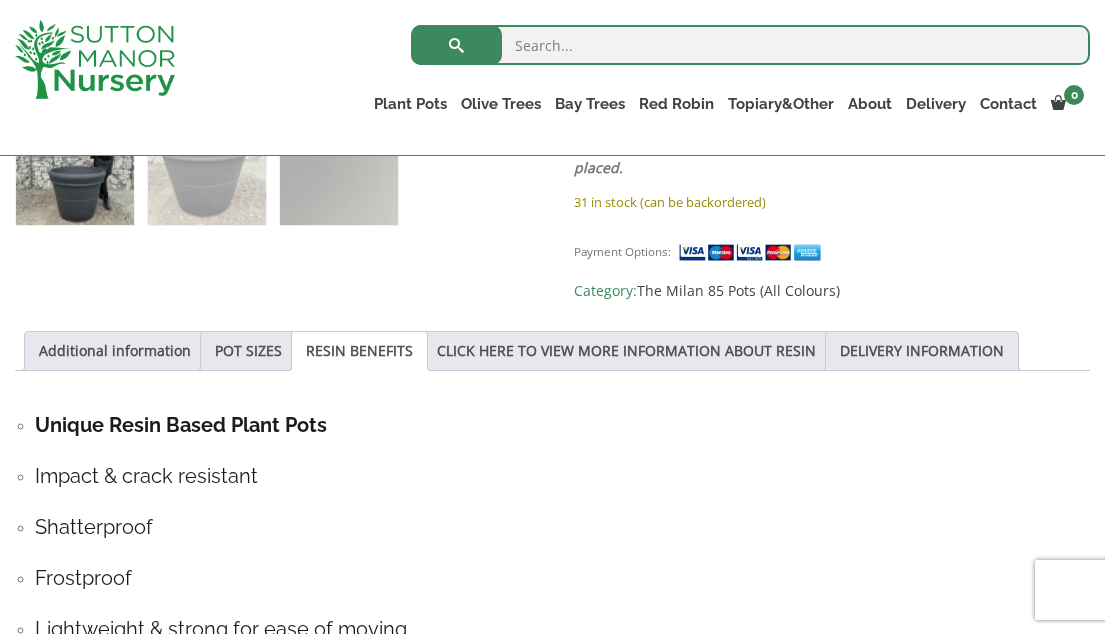 scroll, scrollTop: 899, scrollLeft: 0, axis: vertical 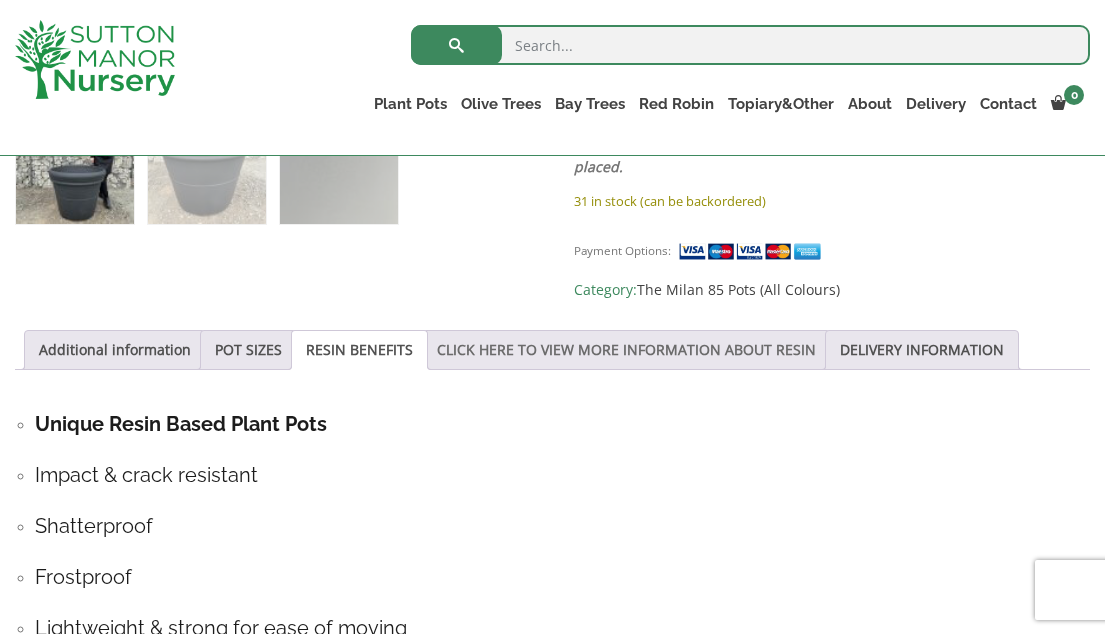 click on "CLICK HERE TO VIEW MORE INFORMATION ABOUT RESIN" at bounding box center [626, 350] 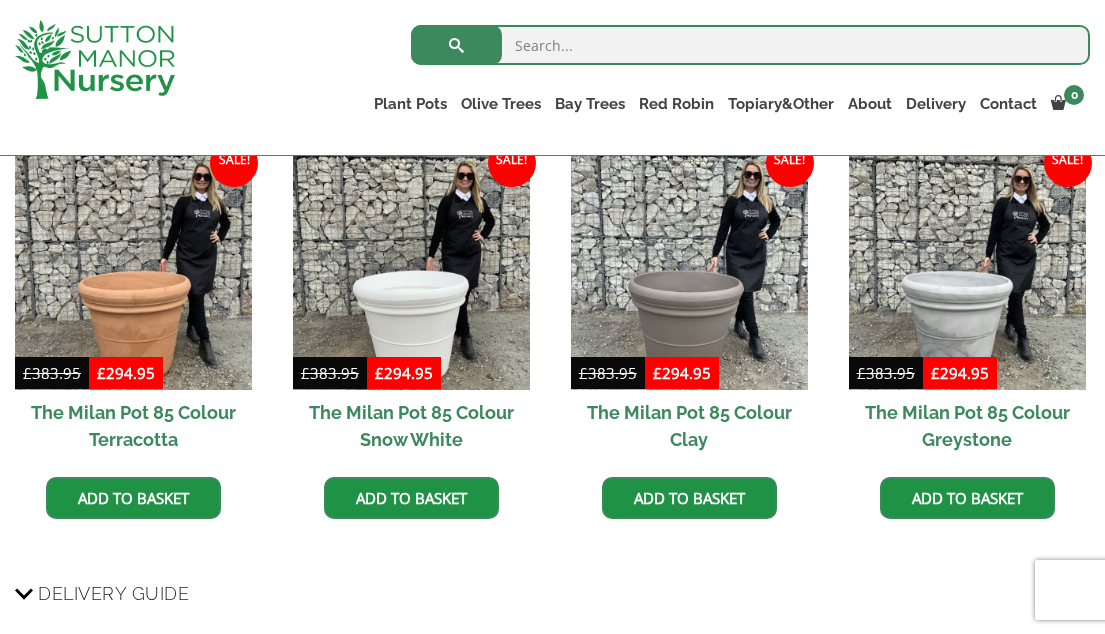 scroll, scrollTop: 1841, scrollLeft: 0, axis: vertical 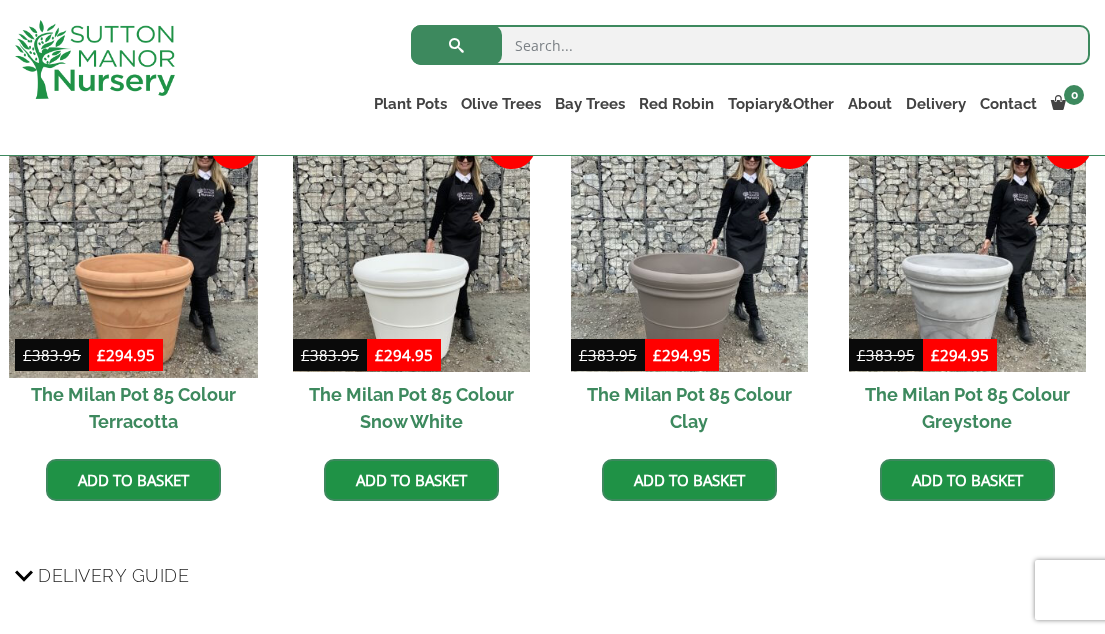 click at bounding box center [133, 253] 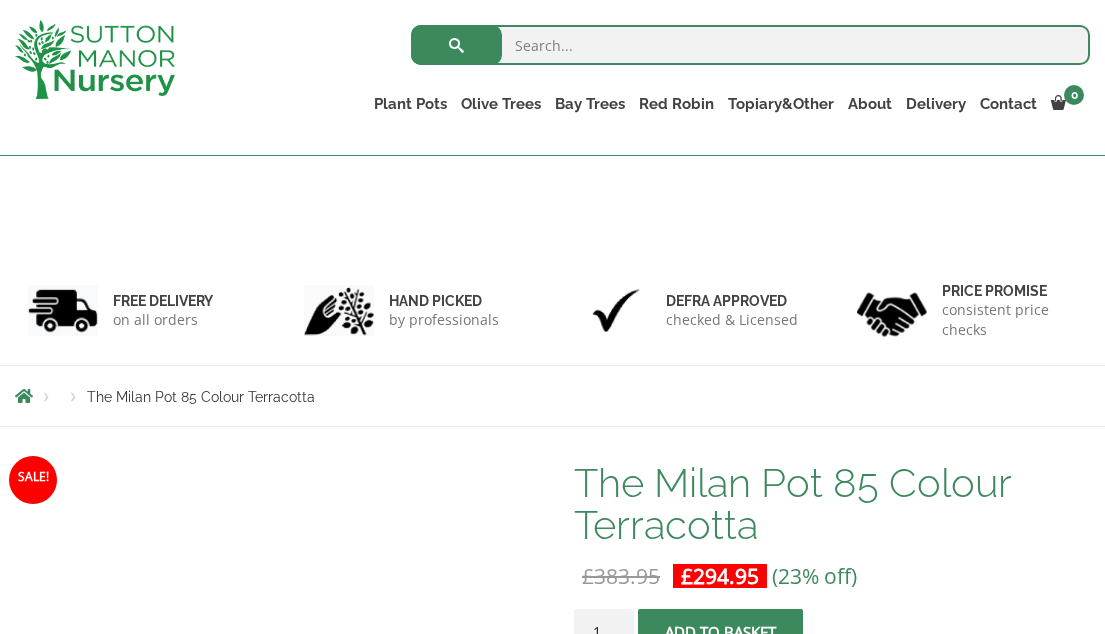 scroll, scrollTop: 322, scrollLeft: 0, axis: vertical 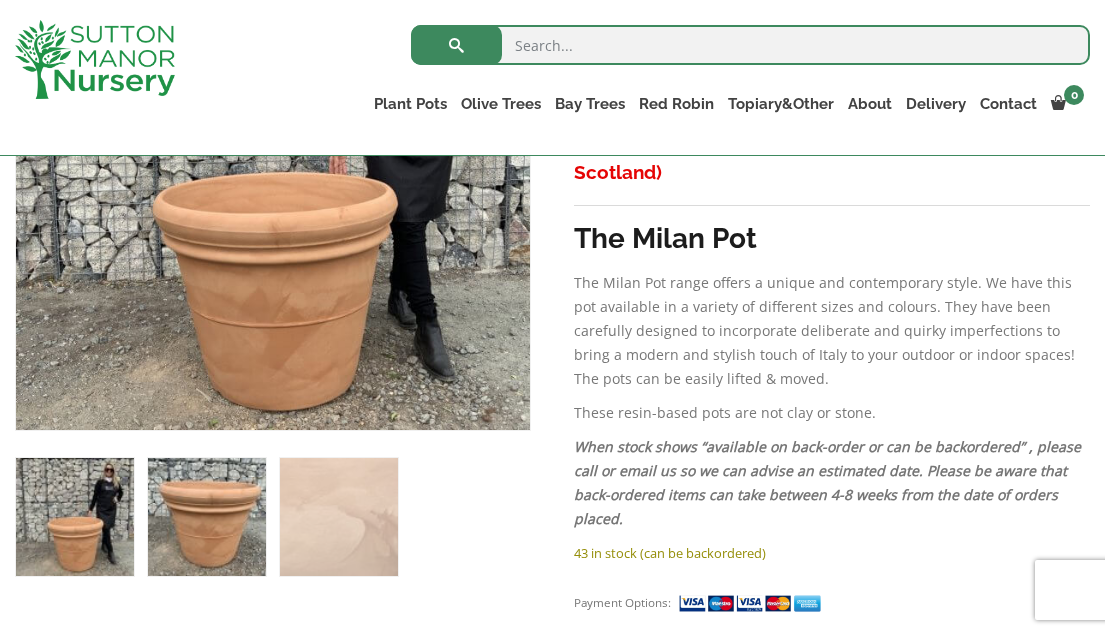 click at bounding box center [207, 517] 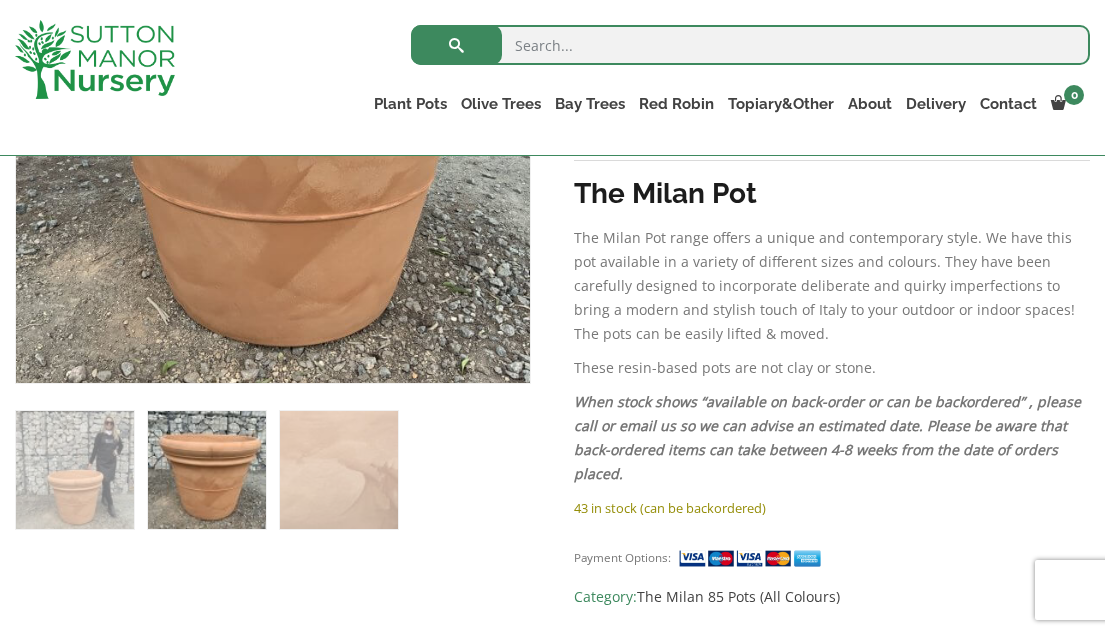 scroll, scrollTop: 621, scrollLeft: 0, axis: vertical 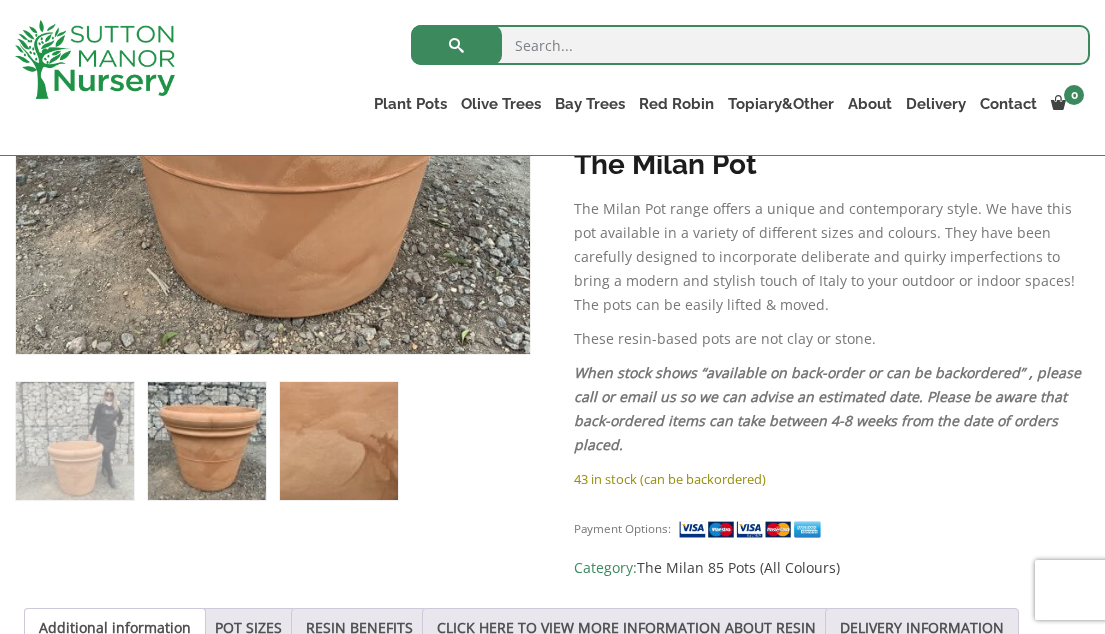 click at bounding box center (339, 441) 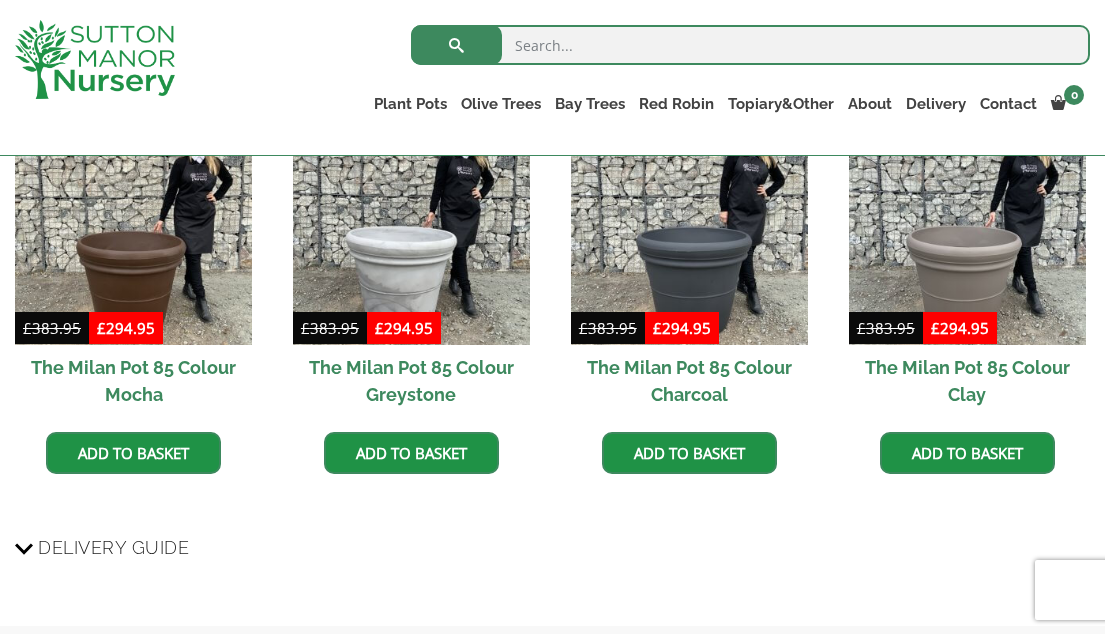 scroll, scrollTop: 1349, scrollLeft: 0, axis: vertical 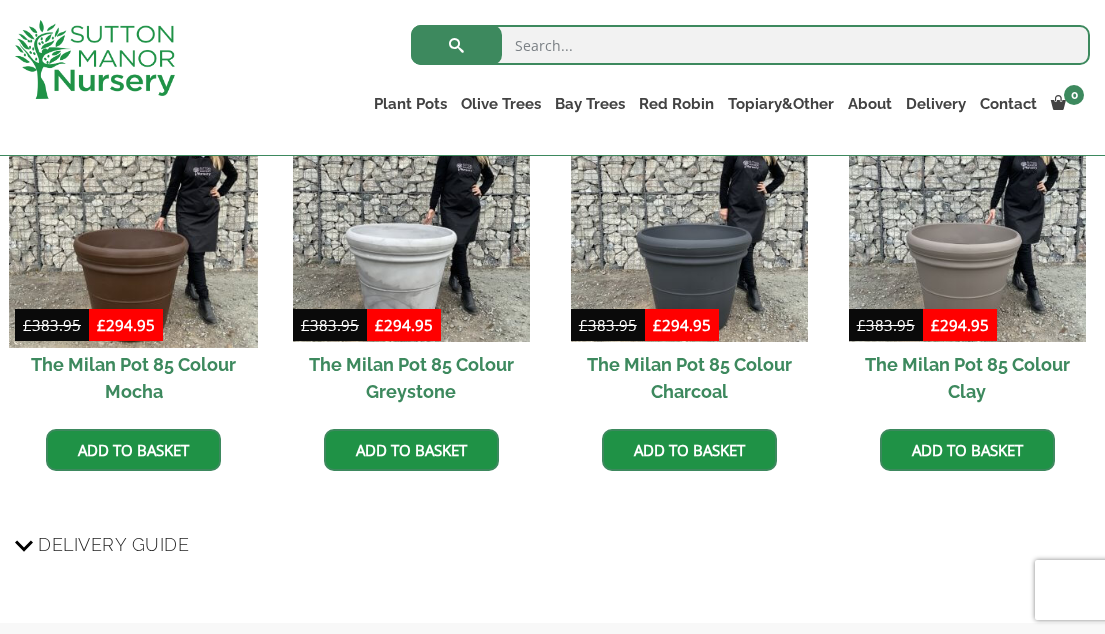 click at bounding box center [133, 223] 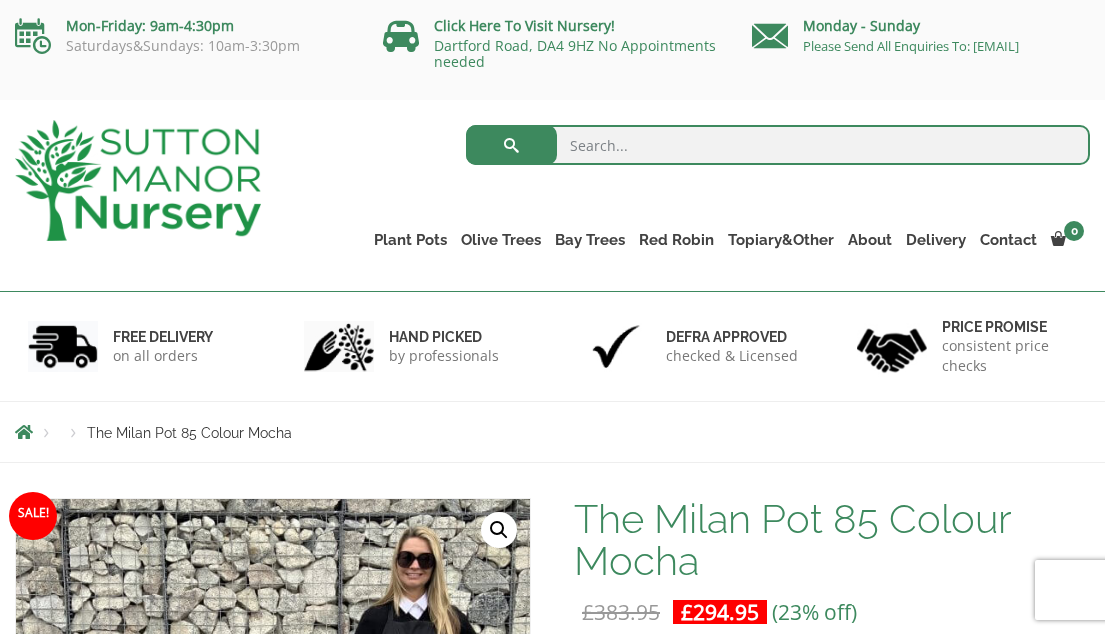 scroll, scrollTop: 0, scrollLeft: 0, axis: both 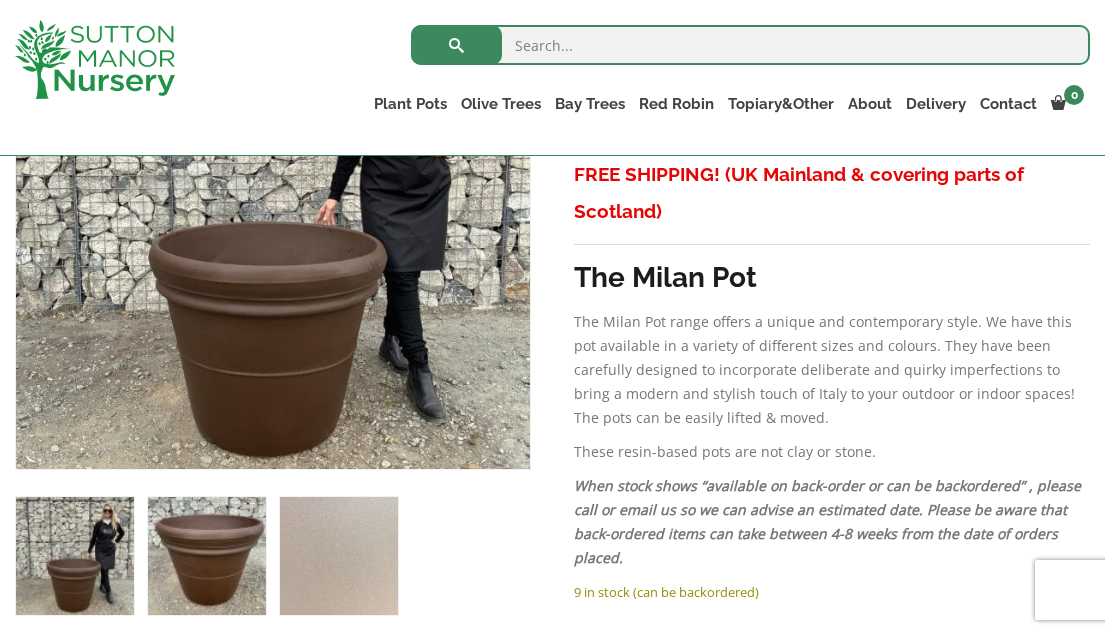 click at bounding box center [207, 556] 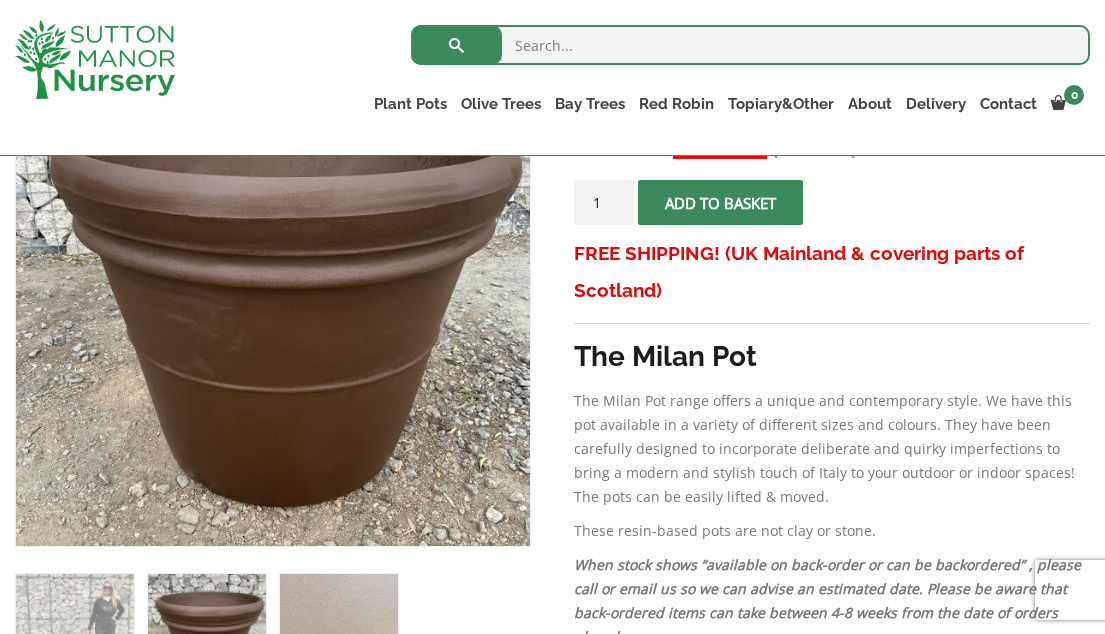 scroll, scrollTop: 427, scrollLeft: 0, axis: vertical 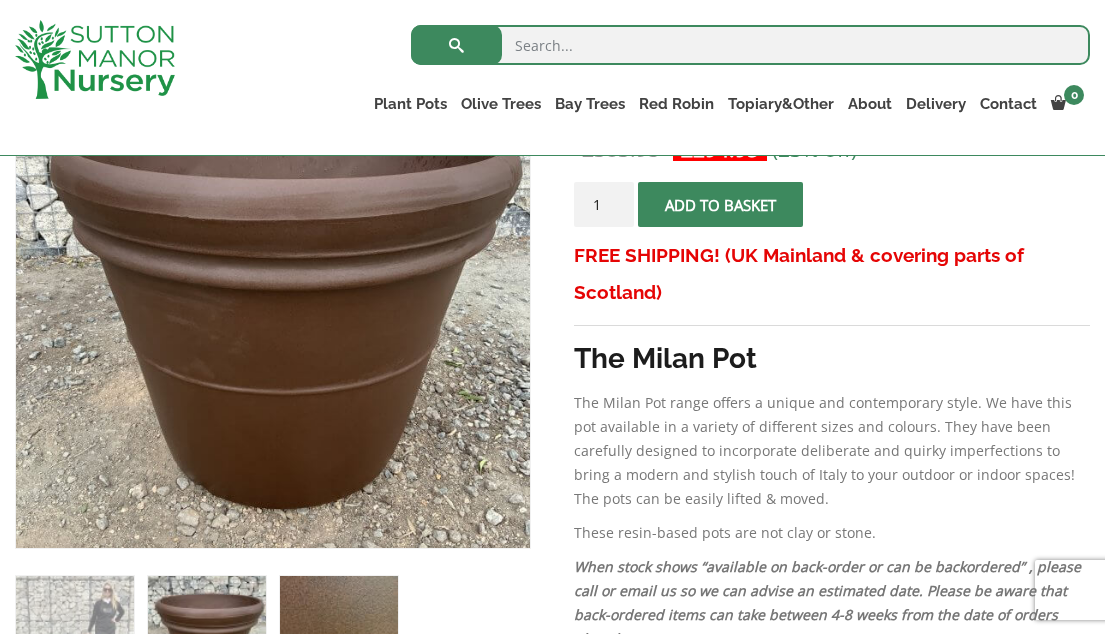 click at bounding box center [339, 635] 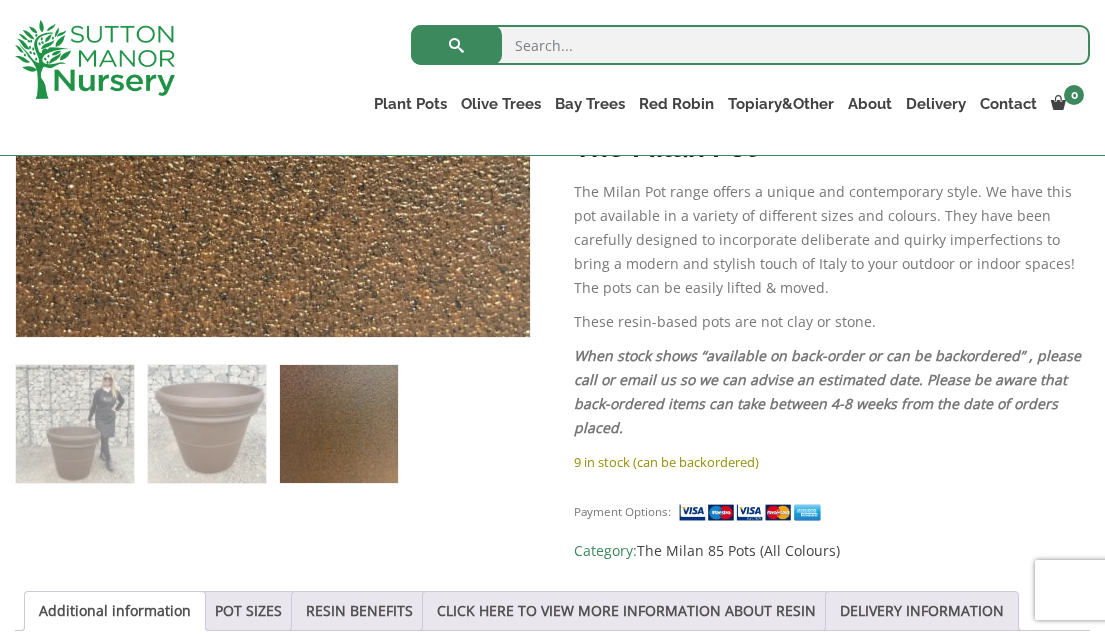 scroll, scrollTop: 640, scrollLeft: 0, axis: vertical 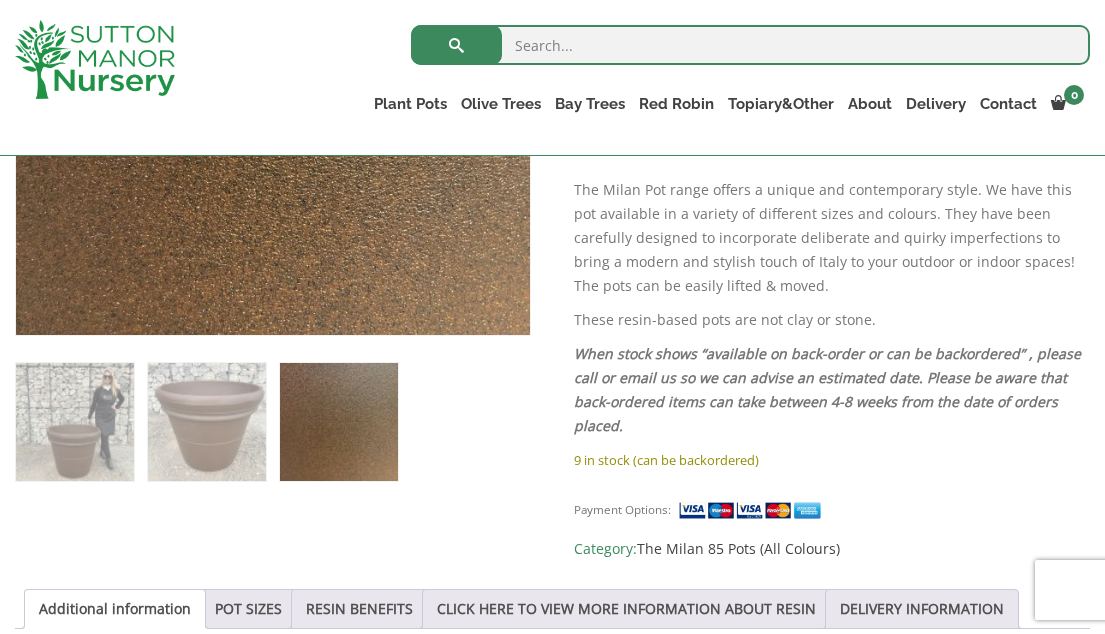 click at bounding box center (750, 45) 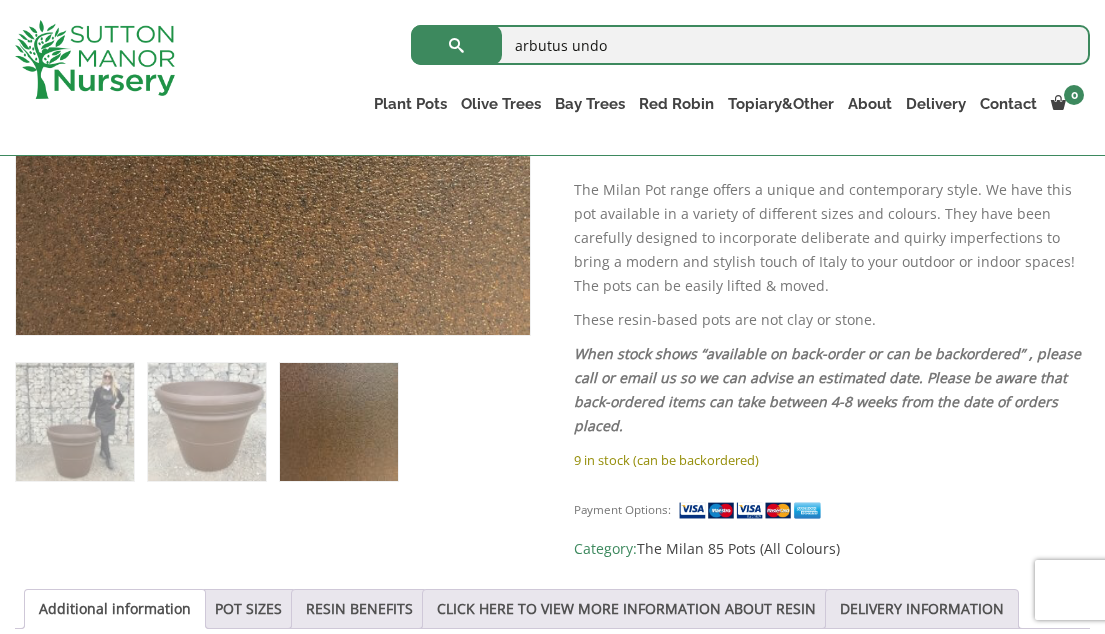 type on "arbutus undo" 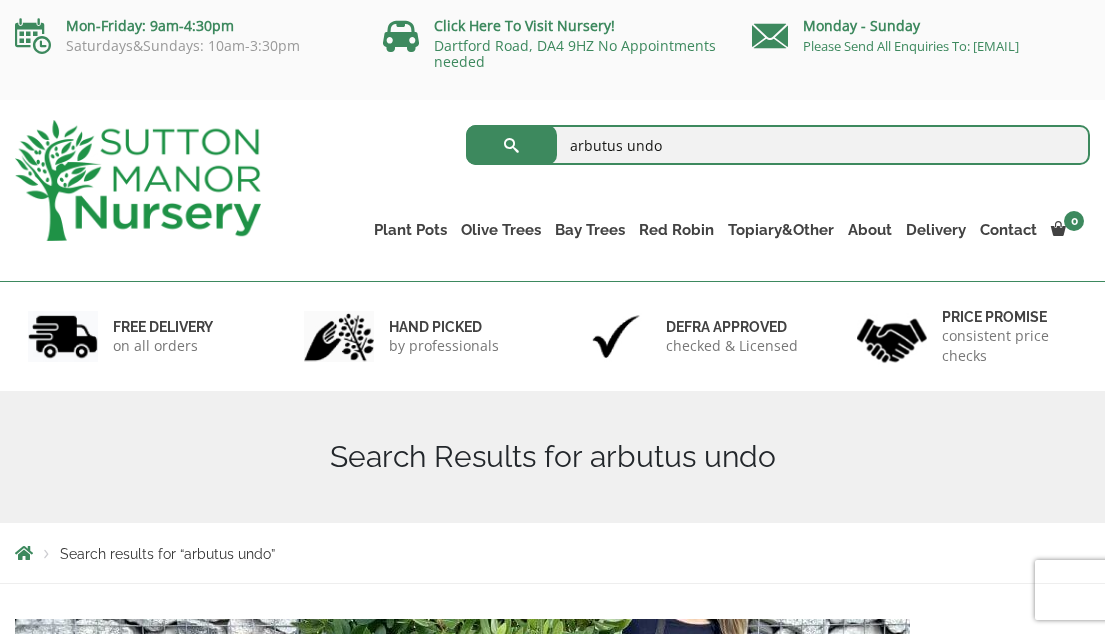 scroll, scrollTop: 0, scrollLeft: 0, axis: both 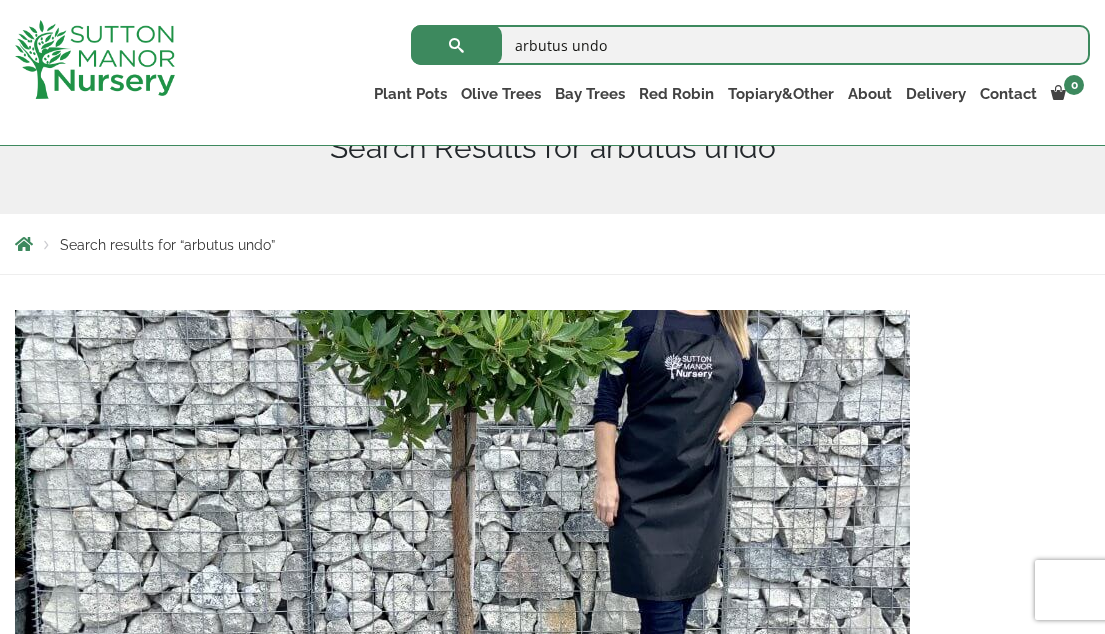 click on "arbutus undo" at bounding box center [750, 45] 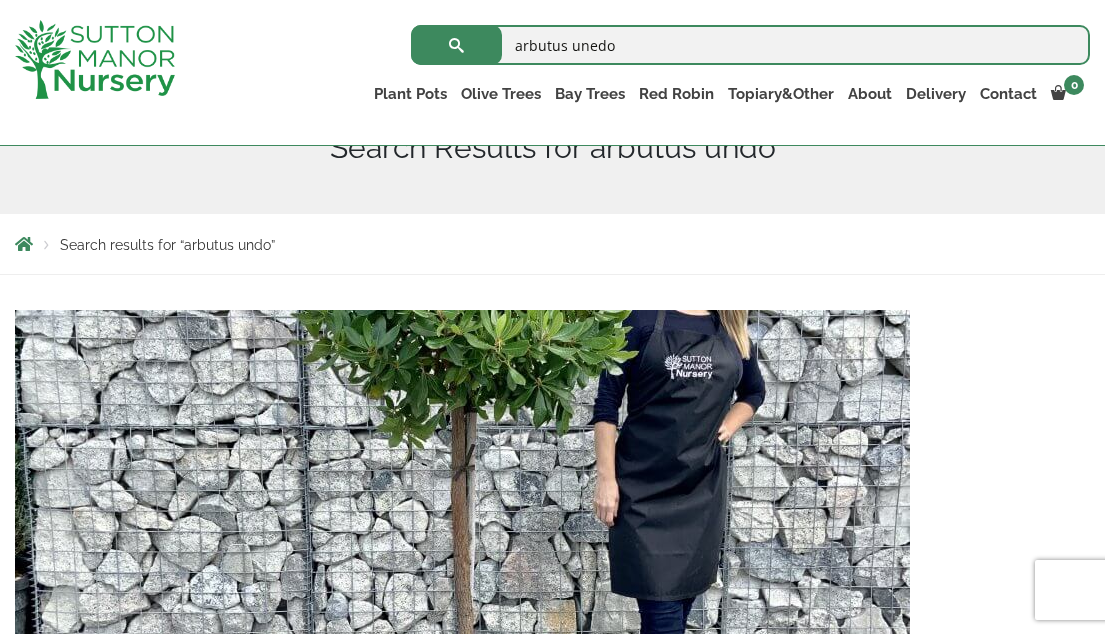 type on "arbutus unedo" 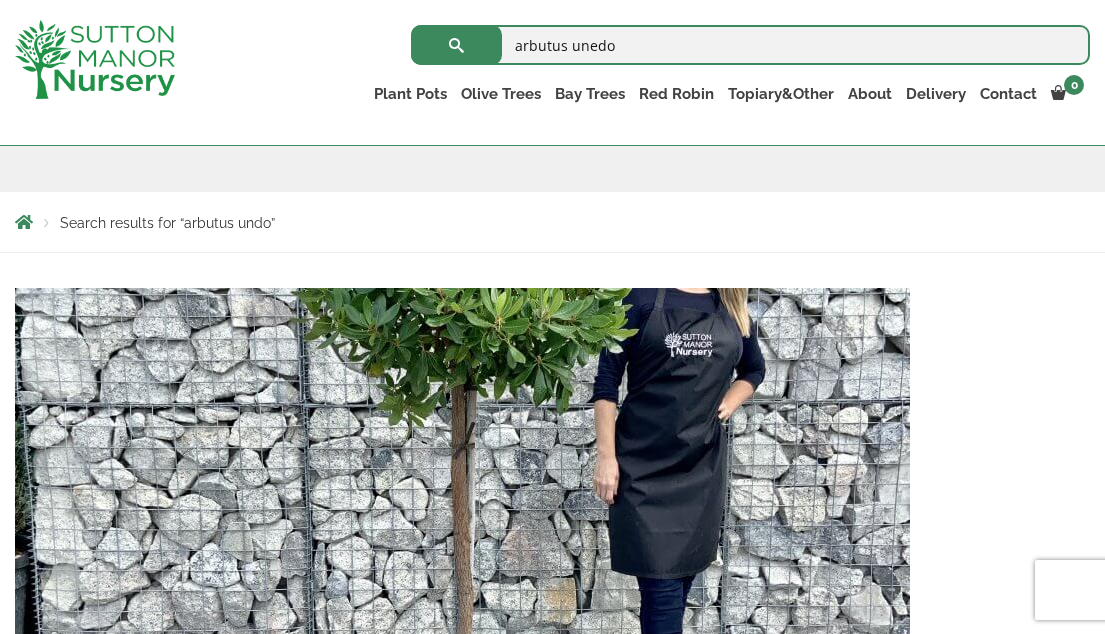scroll, scrollTop: 303, scrollLeft: 0, axis: vertical 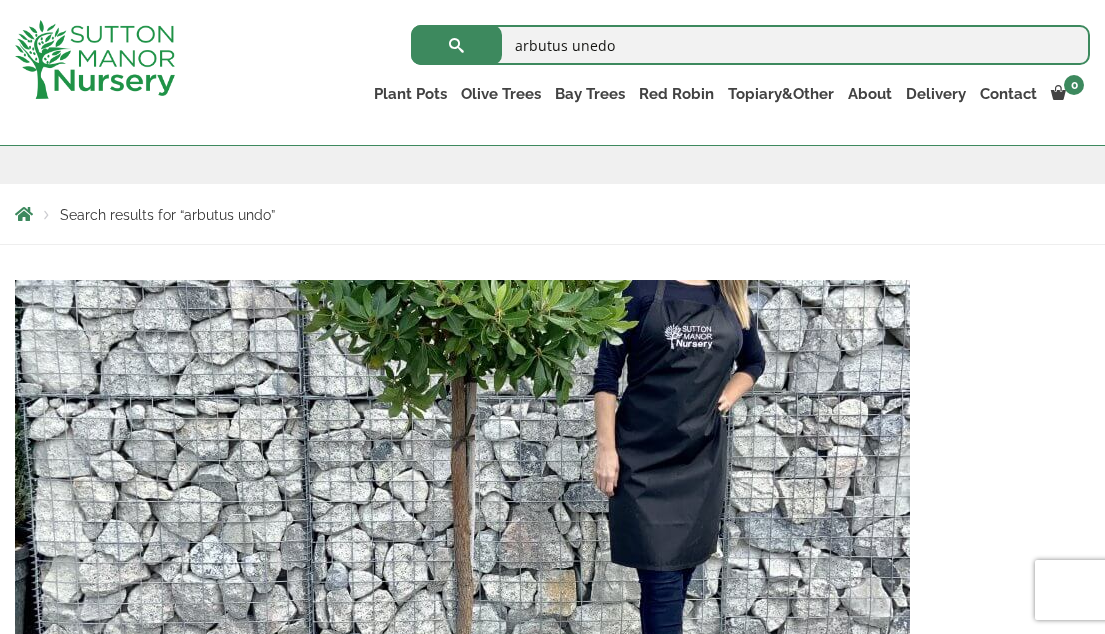 click at bounding box center (462, 495) 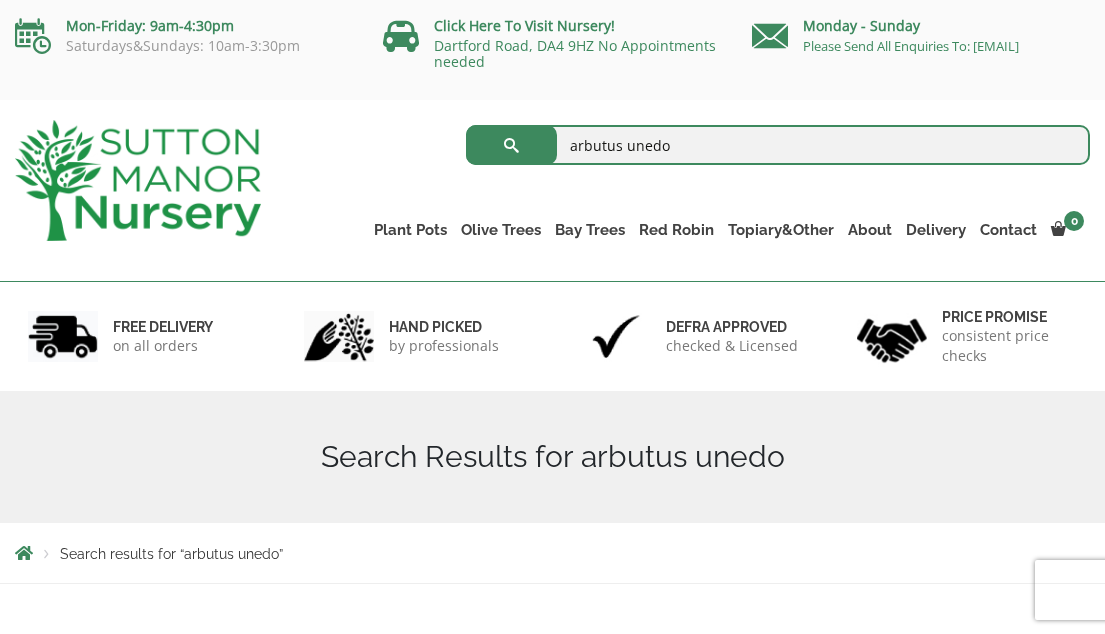 scroll, scrollTop: 0, scrollLeft: 0, axis: both 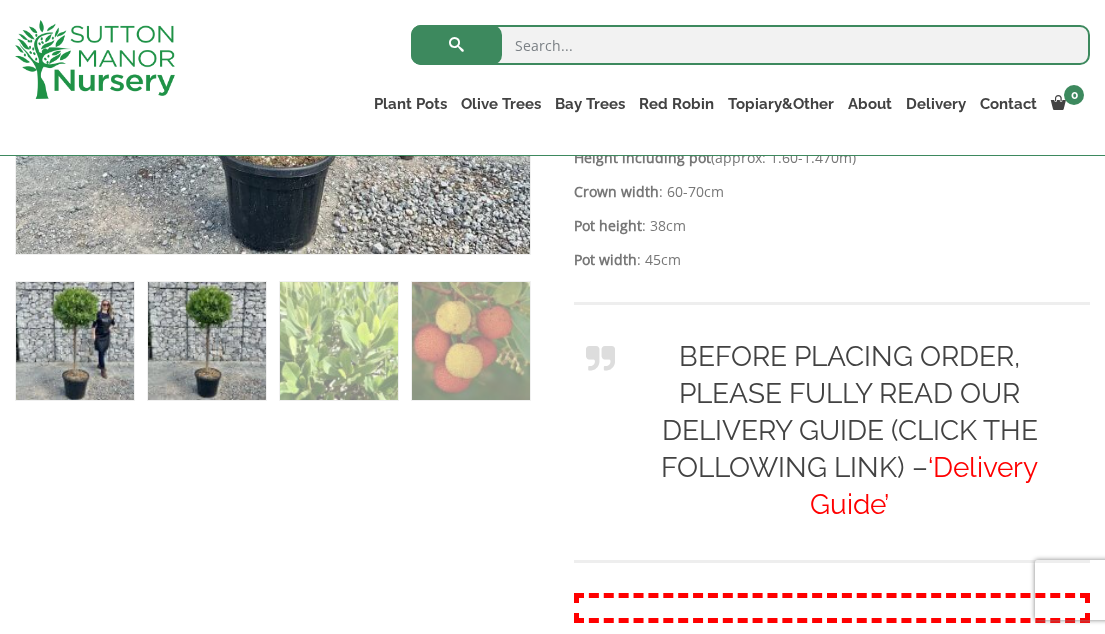 click at bounding box center [207, 341] 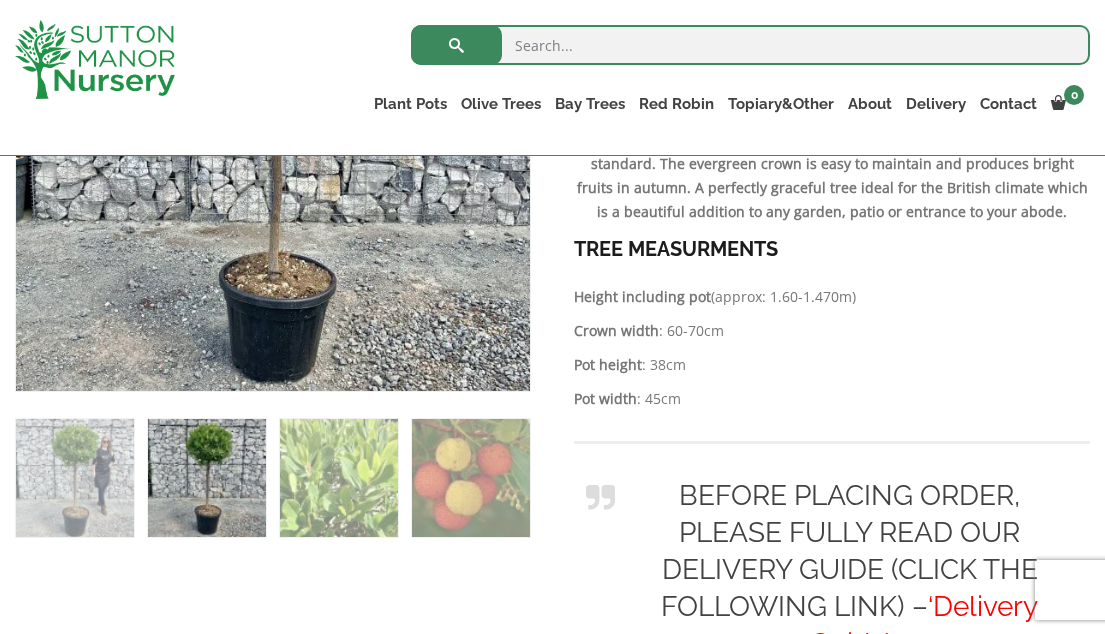 scroll, scrollTop: 601, scrollLeft: 0, axis: vertical 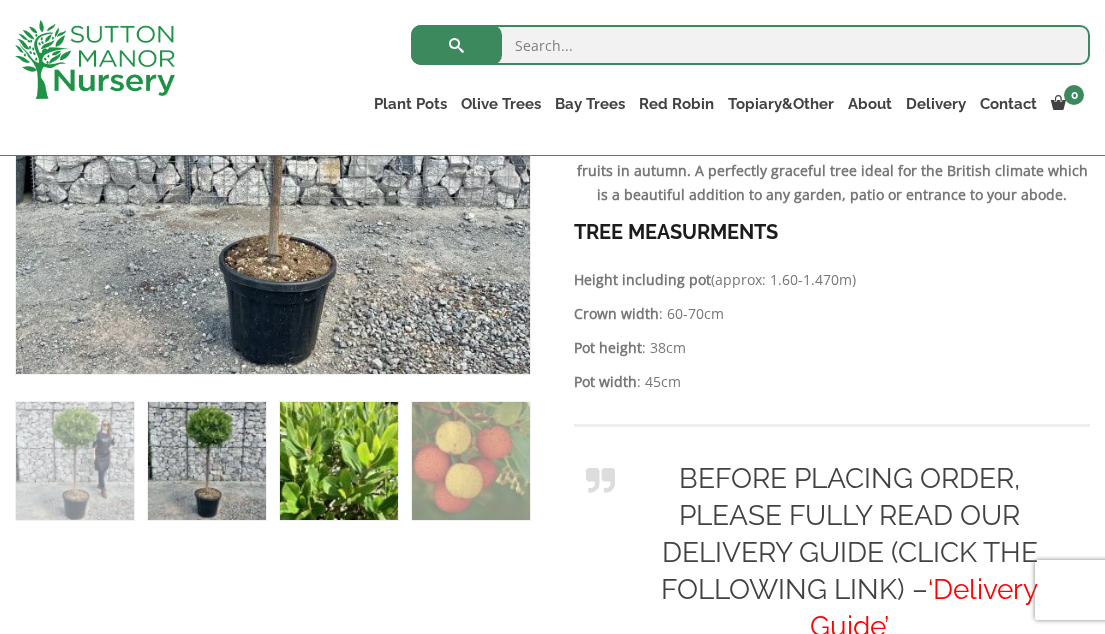 click at bounding box center (339, 461) 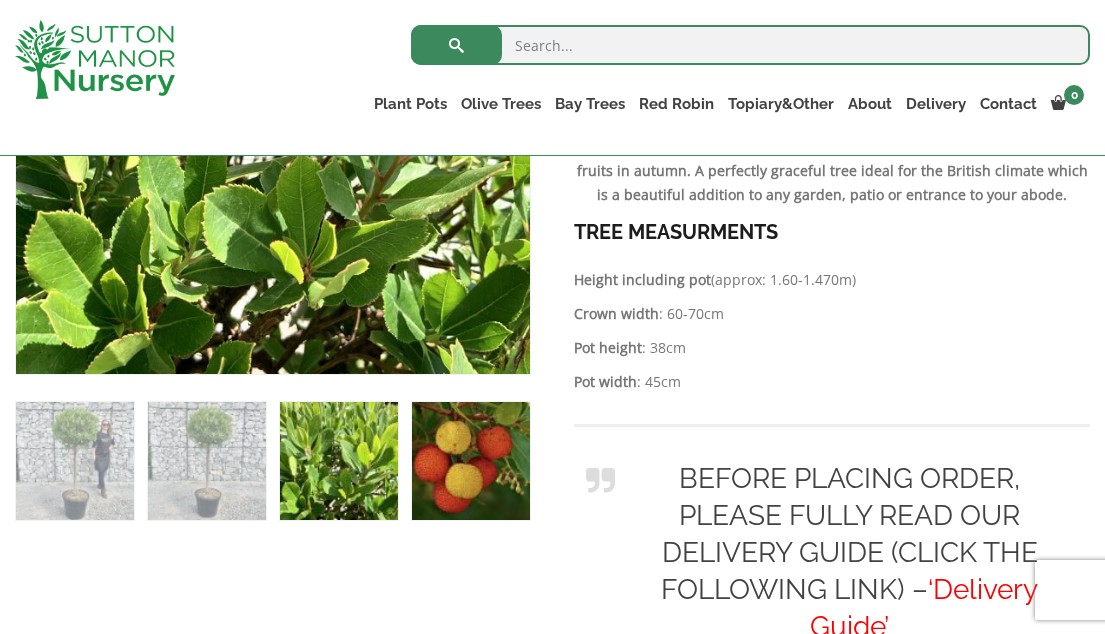 click at bounding box center (471, 461) 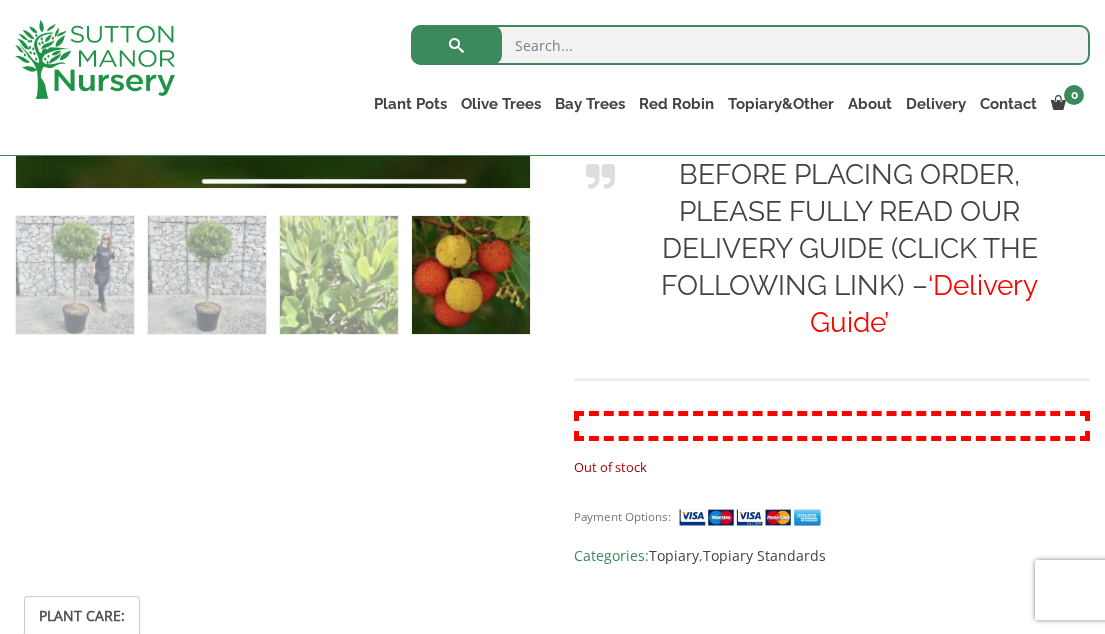 scroll, scrollTop: 895, scrollLeft: 0, axis: vertical 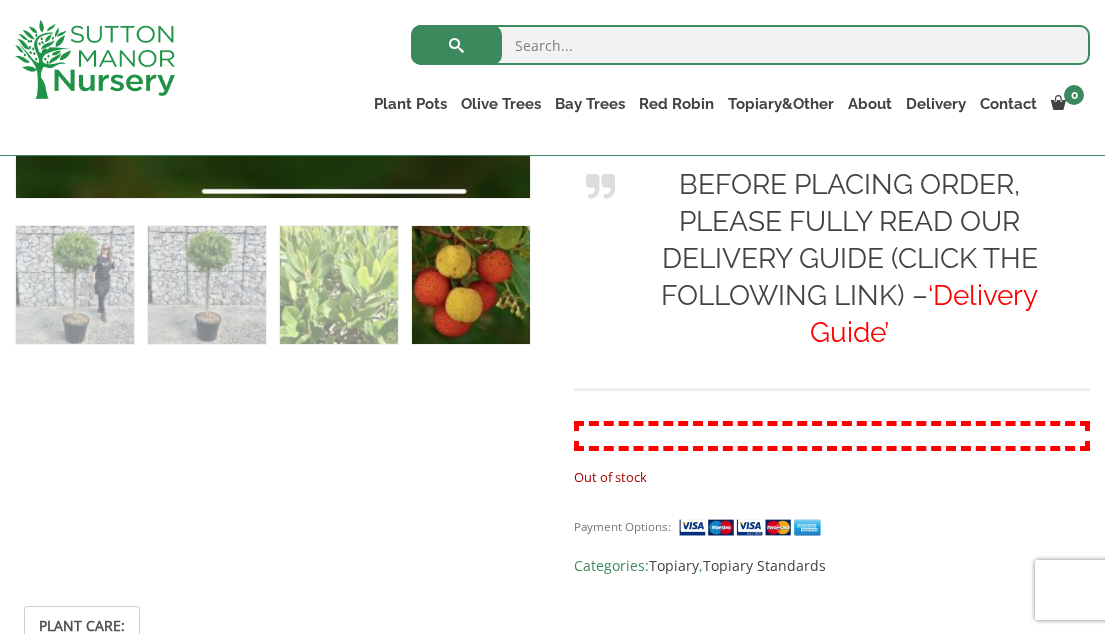 click at bounding box center (750, 45) 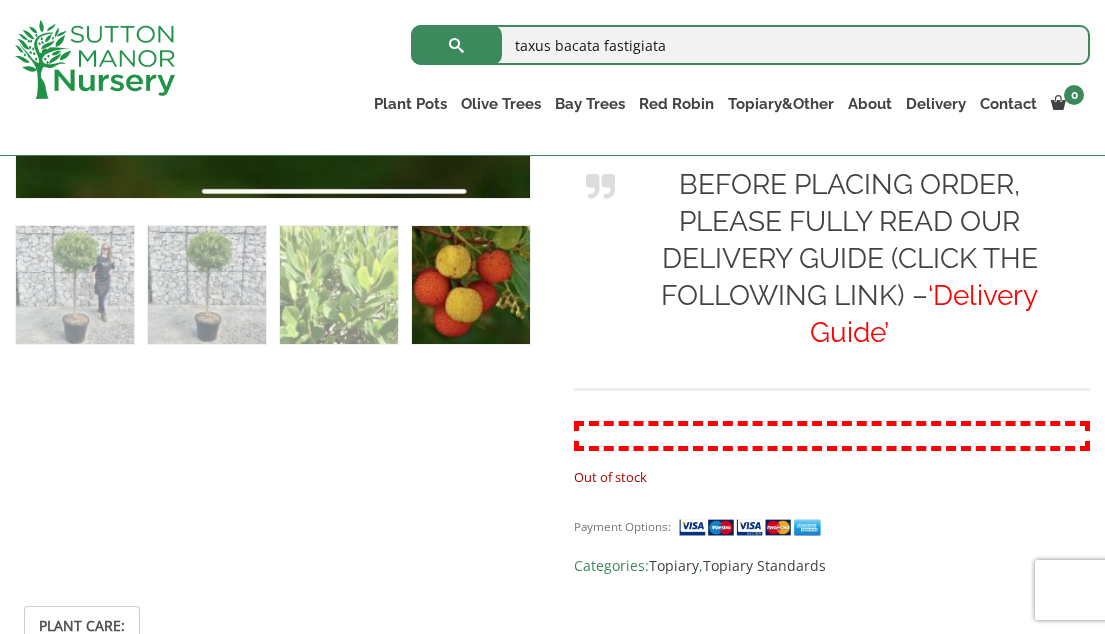 type on "taxus bacata fastigiata" 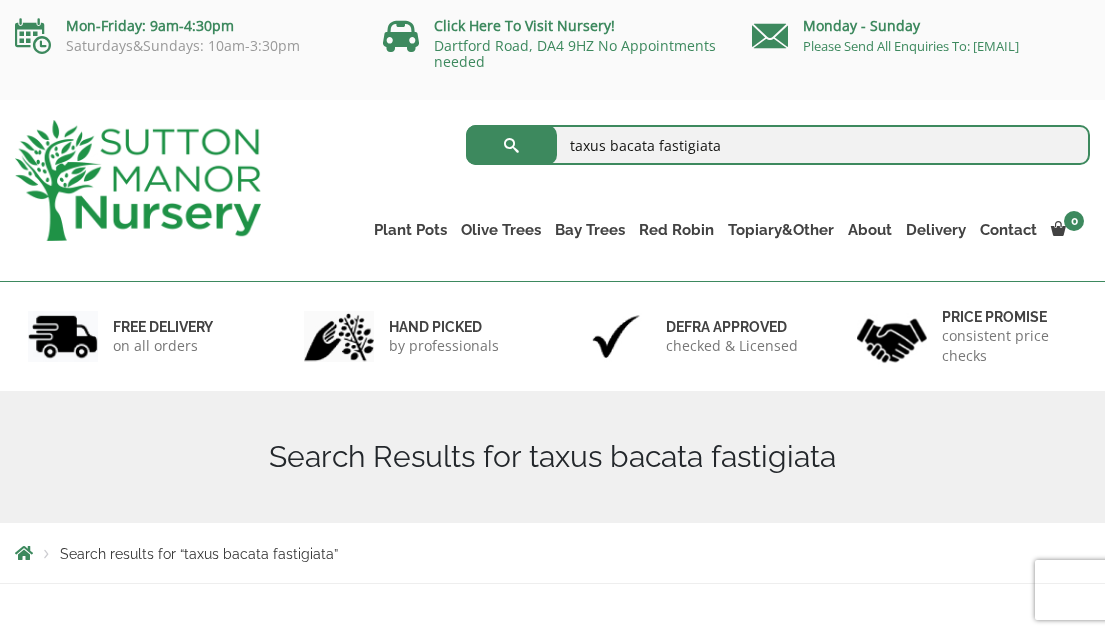 scroll, scrollTop: 0, scrollLeft: 0, axis: both 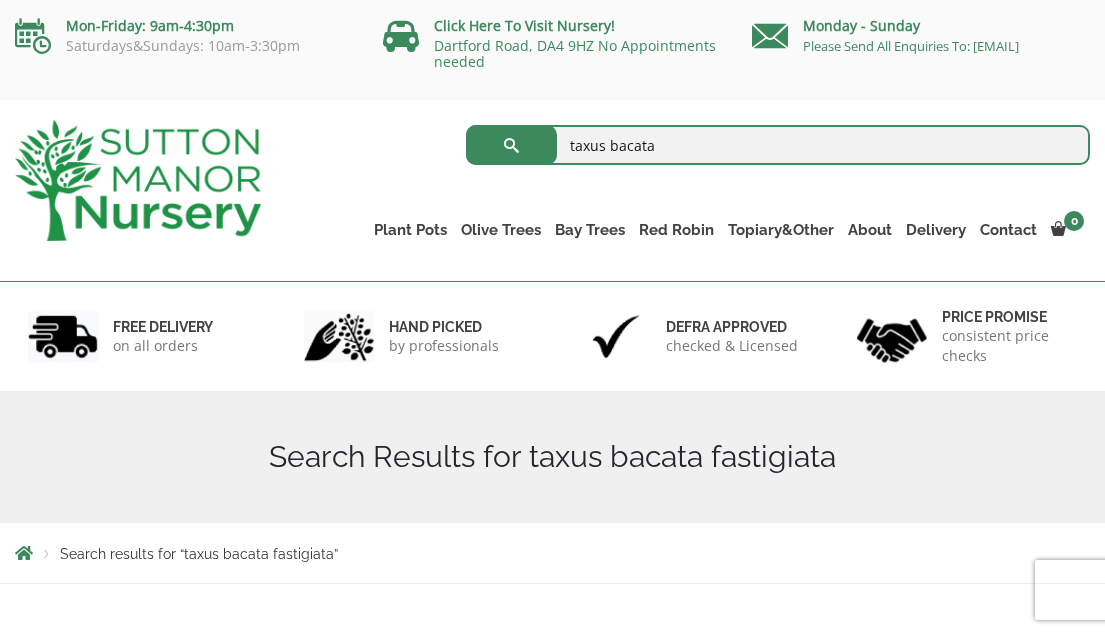 type on "taxus bacata" 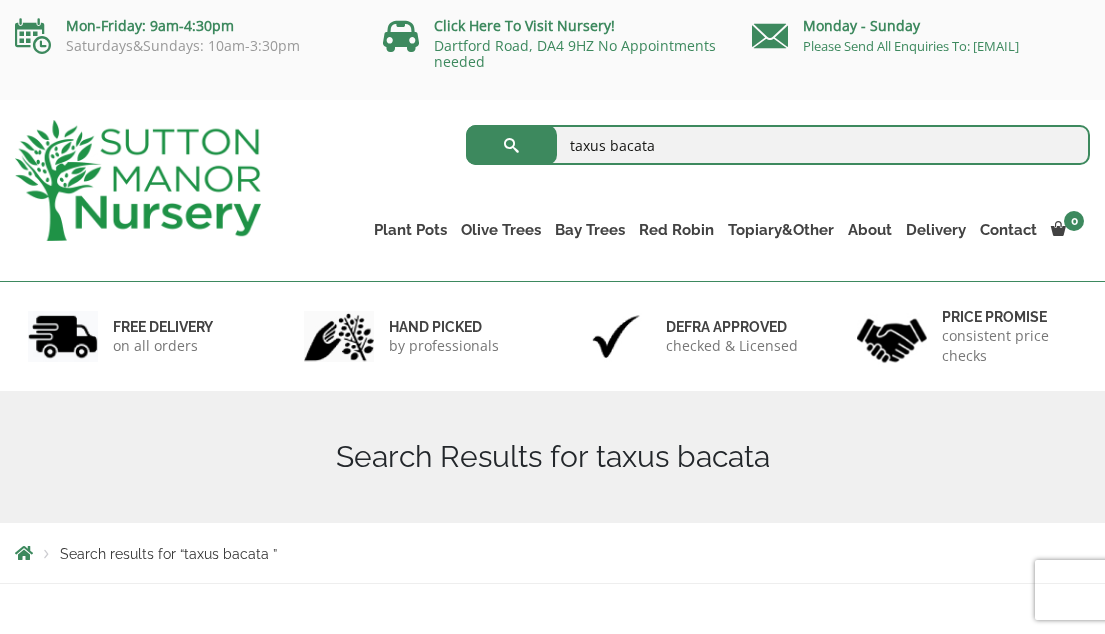 scroll, scrollTop: 0, scrollLeft: 0, axis: both 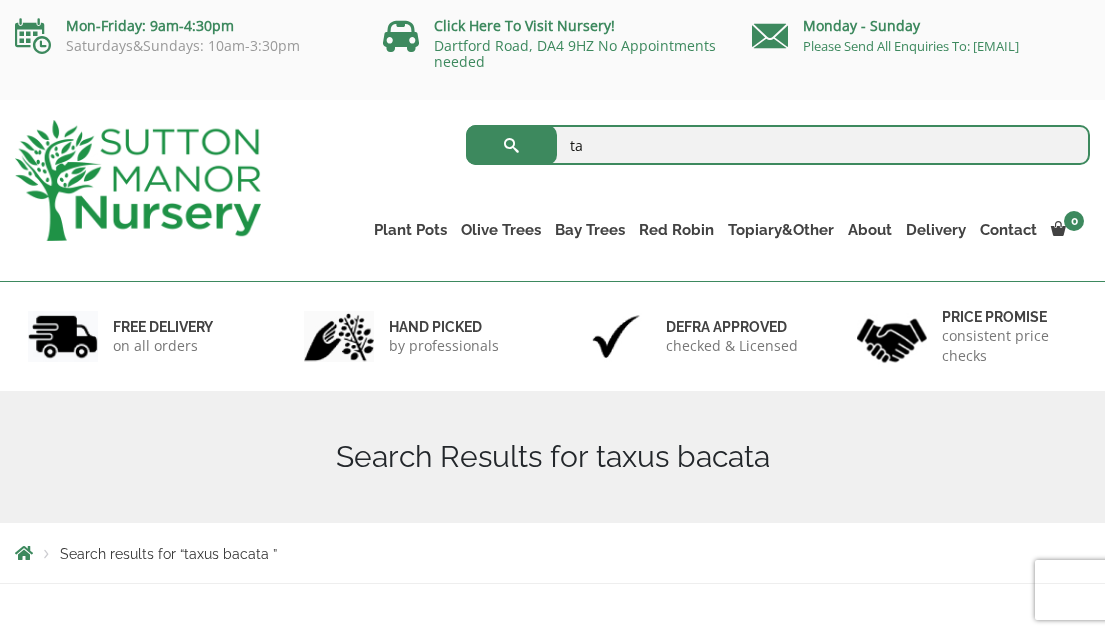 type on "t" 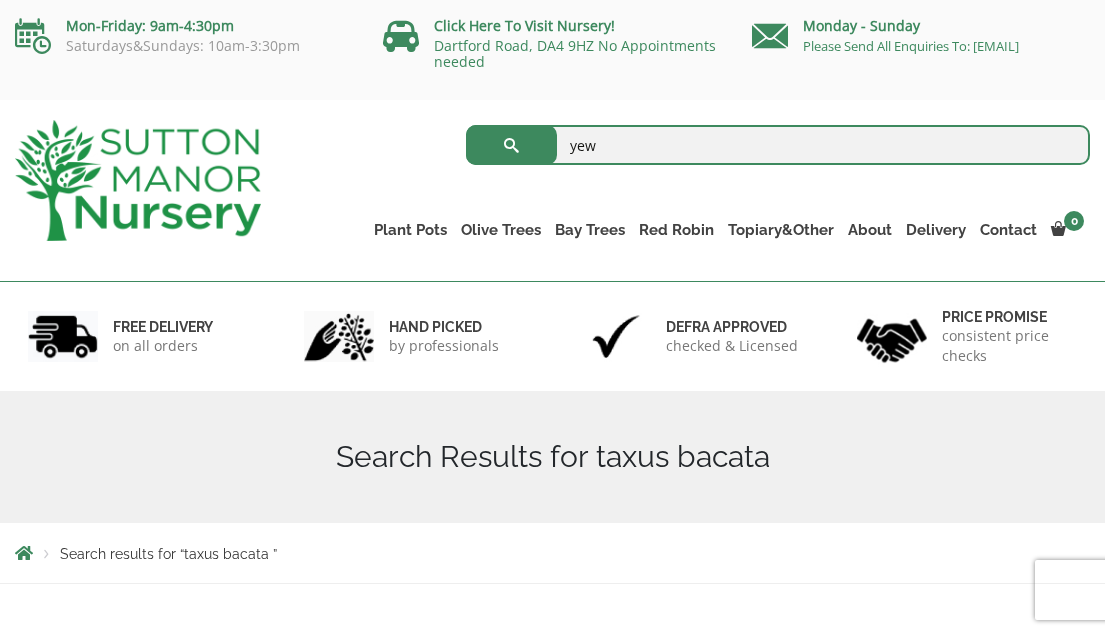 type on "yew" 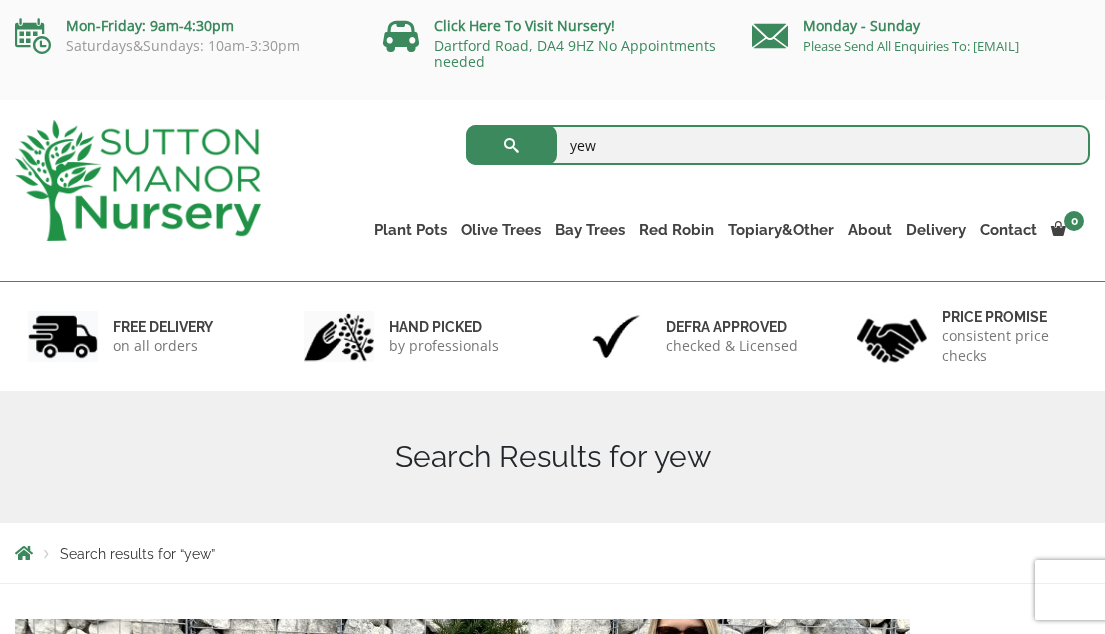 scroll, scrollTop: 0, scrollLeft: 0, axis: both 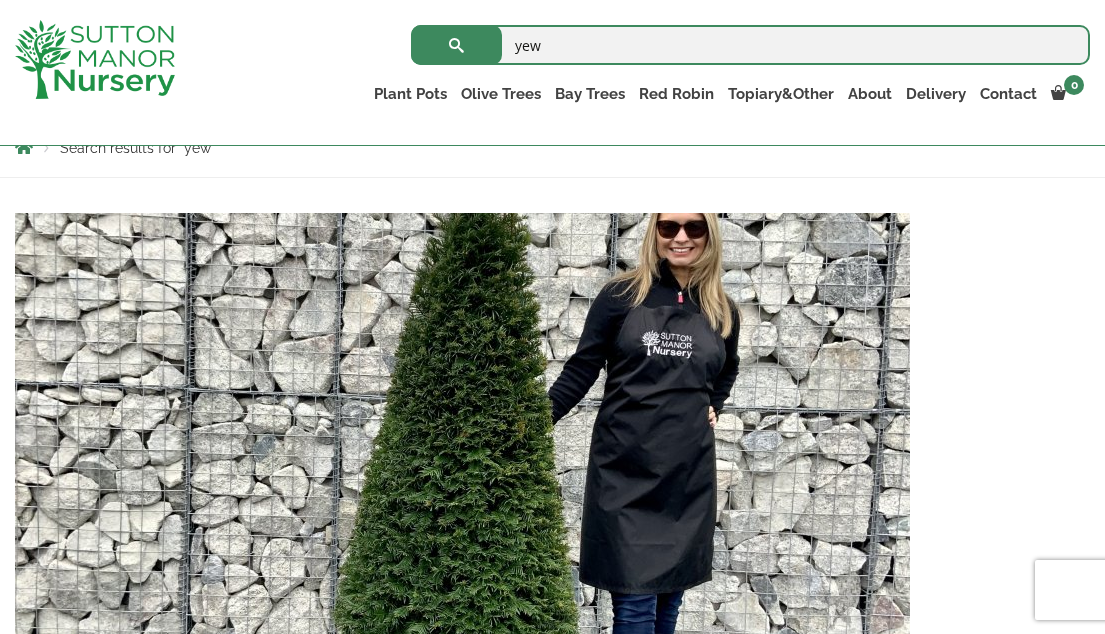 click at bounding box center [462, 428] 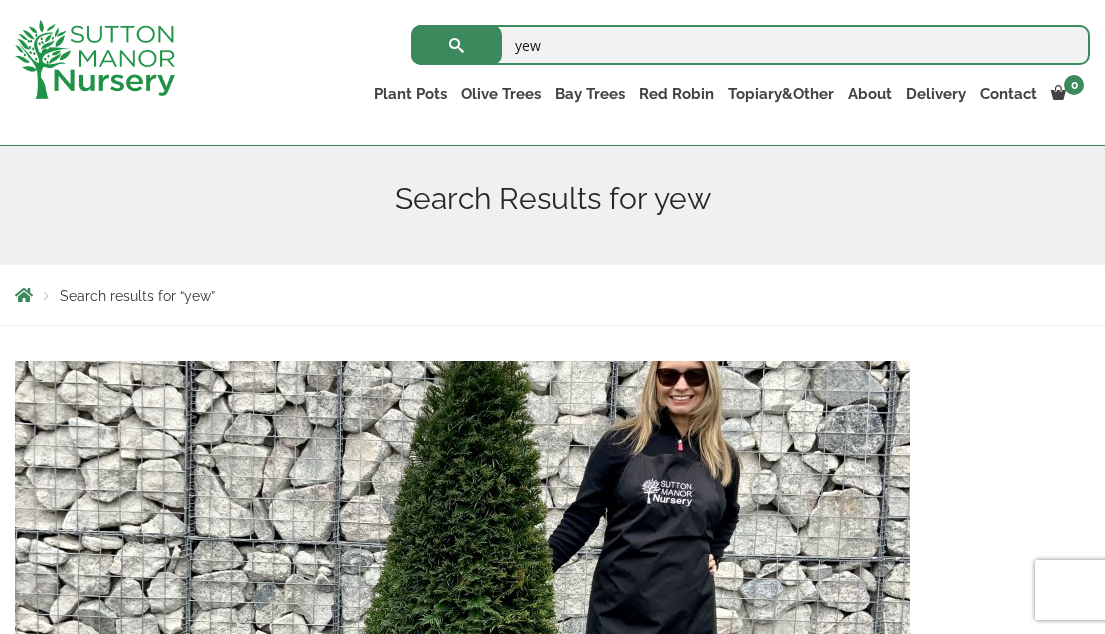 scroll, scrollTop: 217, scrollLeft: 0, axis: vertical 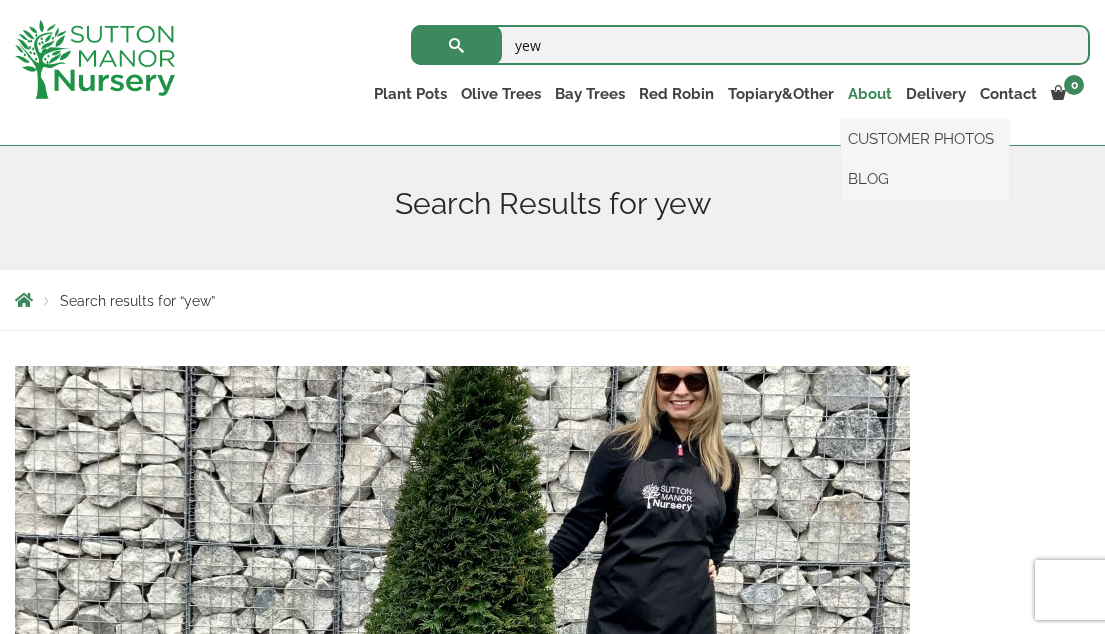 click on "About" at bounding box center (870, 94) 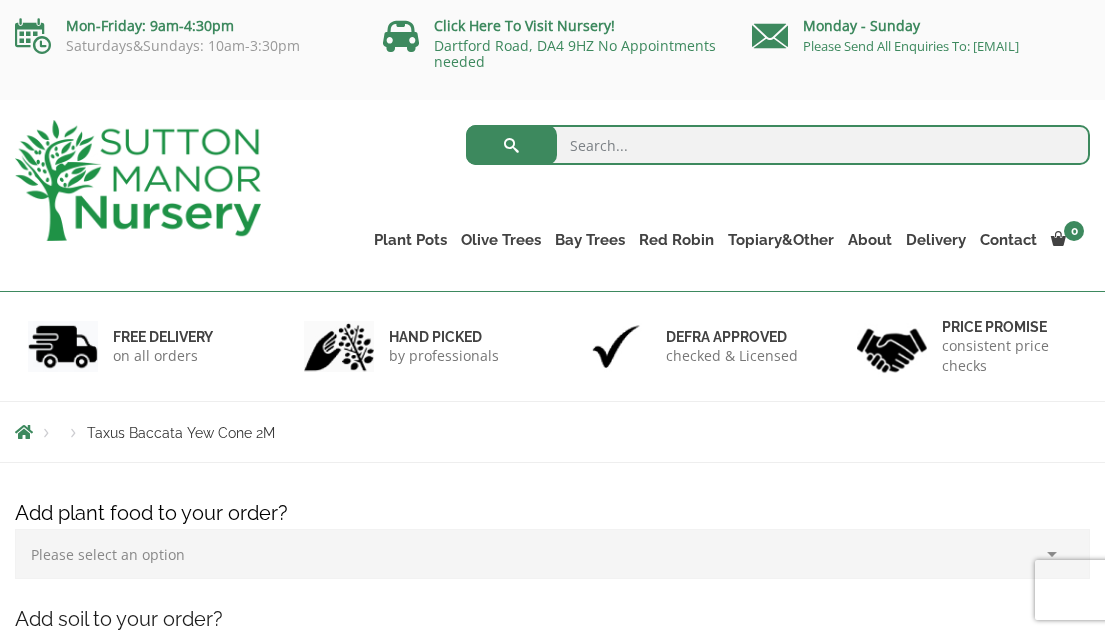 scroll, scrollTop: 0, scrollLeft: 0, axis: both 